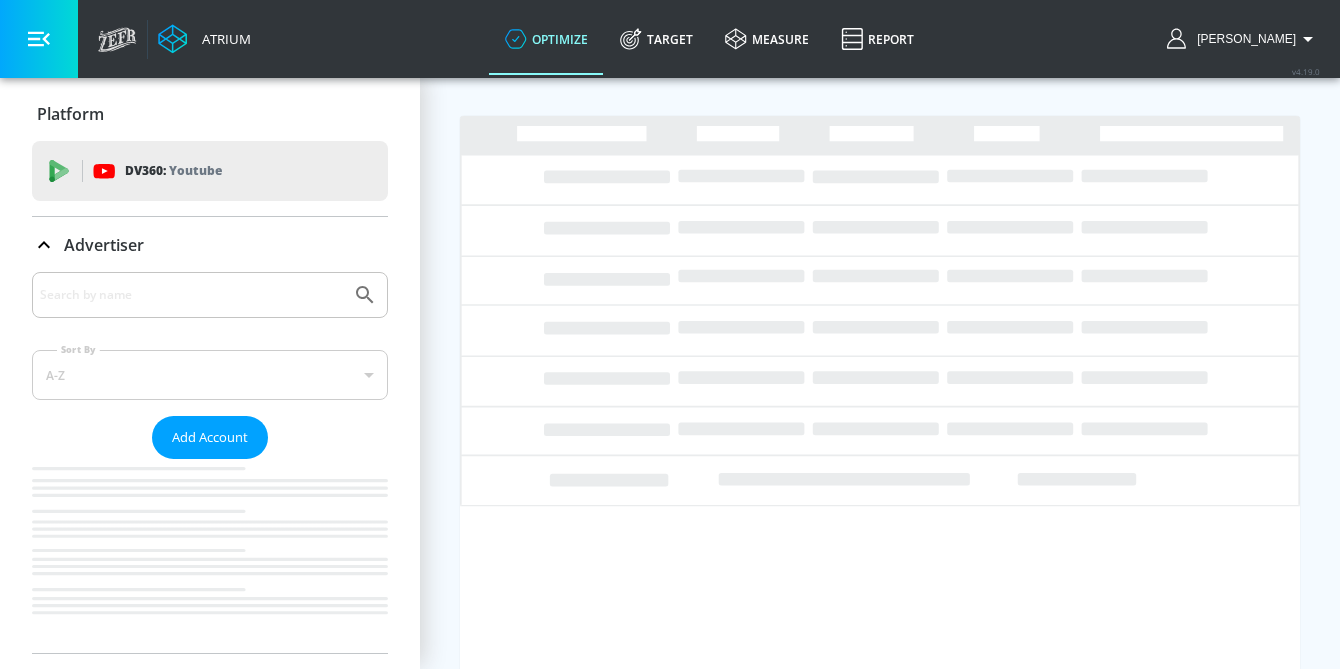 scroll, scrollTop: 0, scrollLeft: 0, axis: both 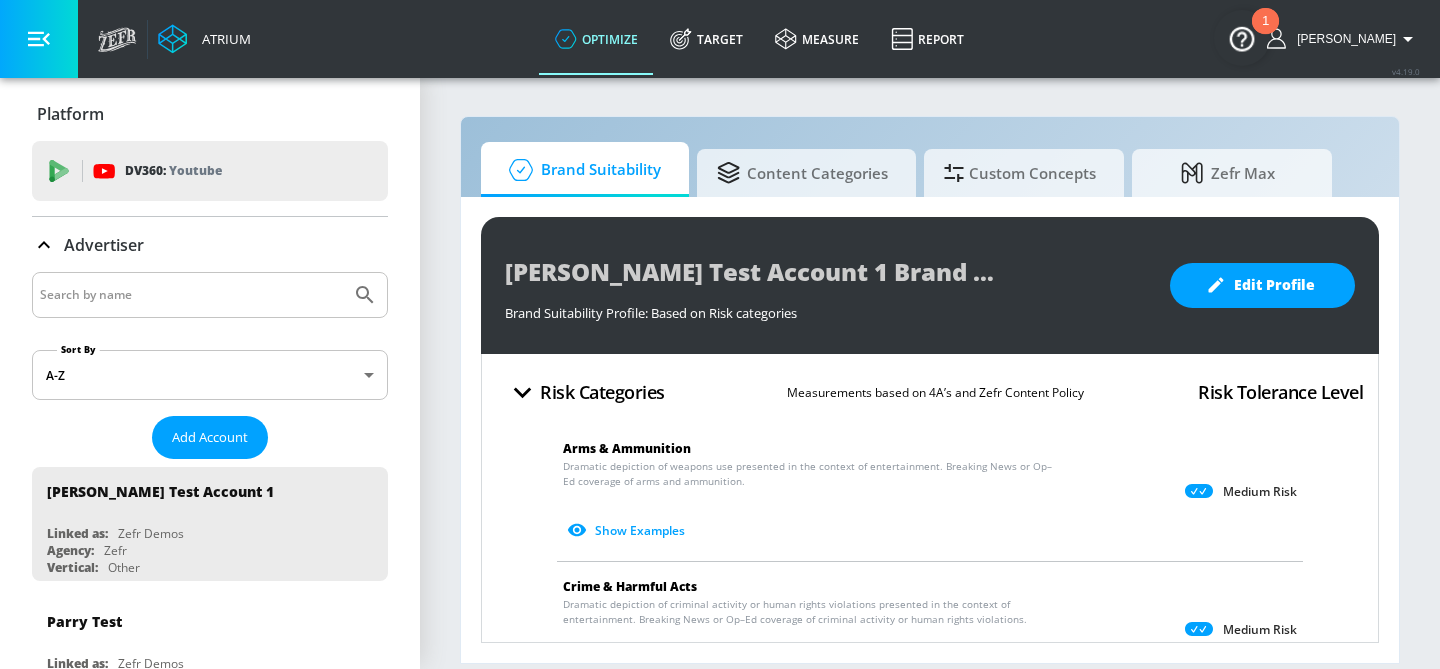 click at bounding box center (191, 295) 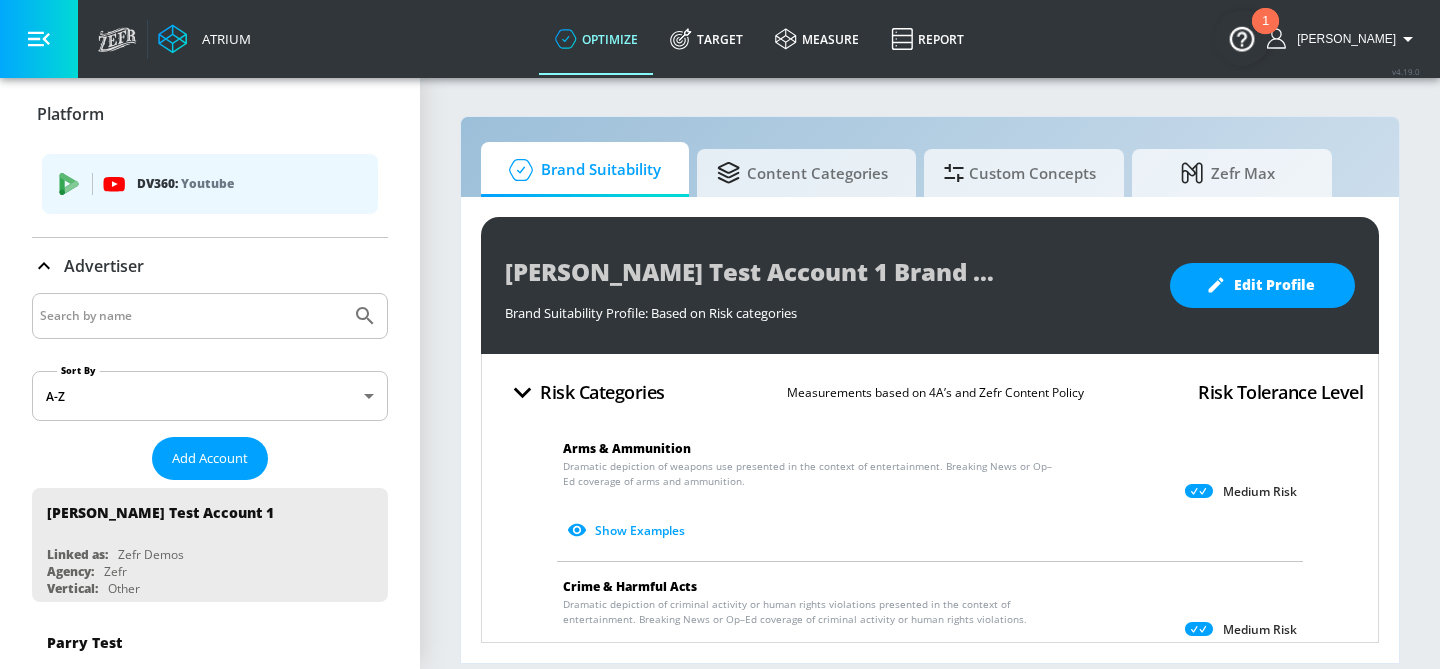 click on "DV360:   Youtube" at bounding box center (210, 184) 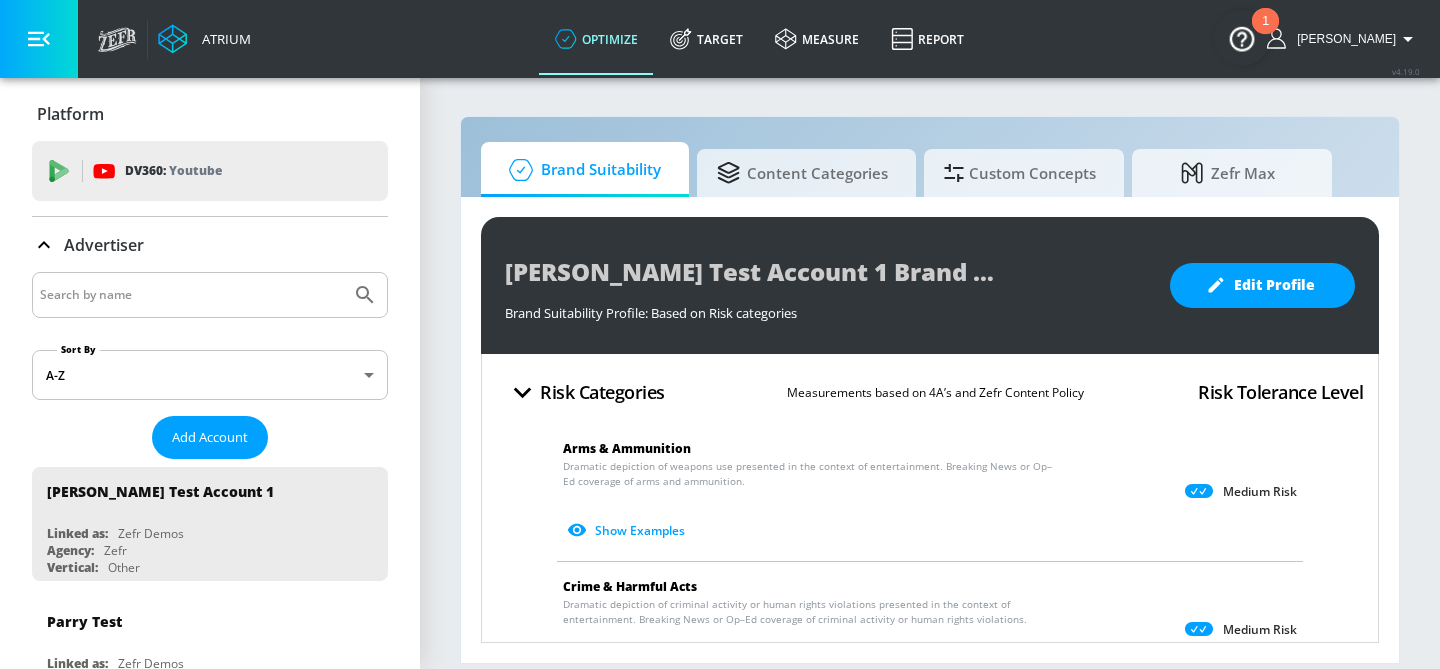 click on "Youtube" at bounding box center [195, 170] 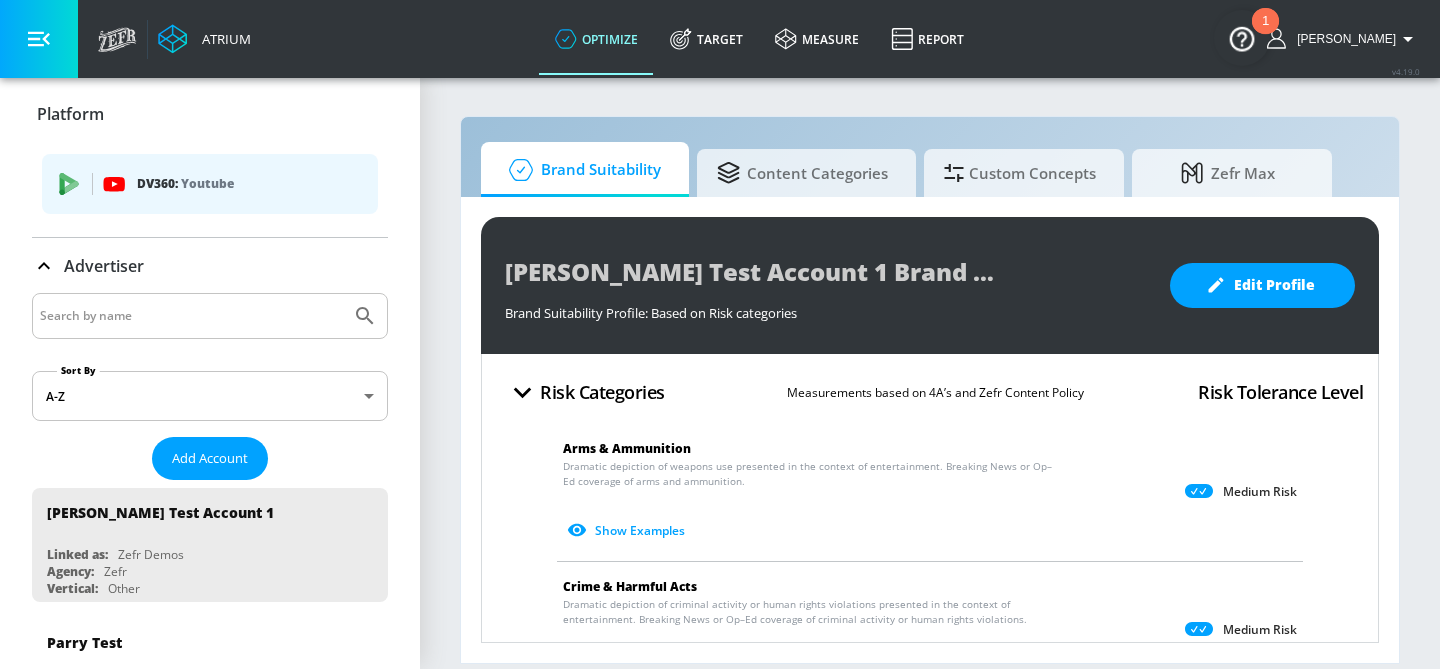 click at bounding box center (191, 316) 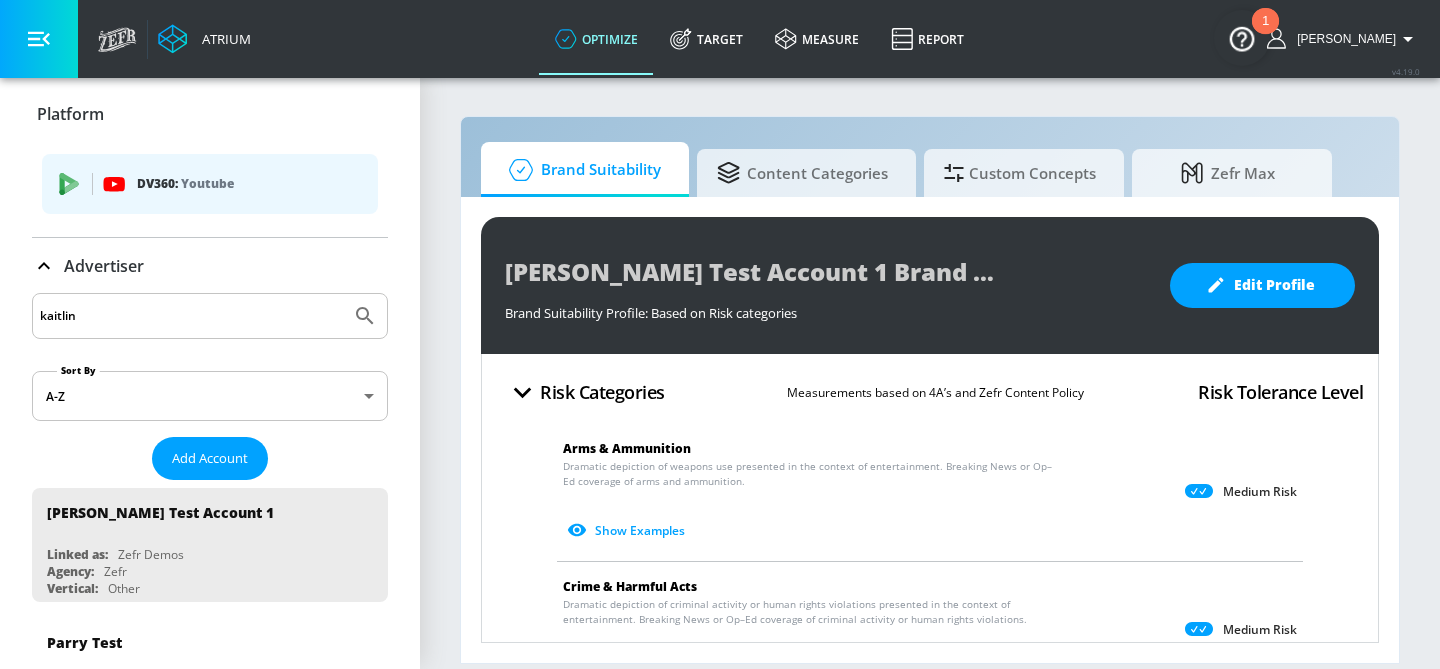 type on "kaitlin" 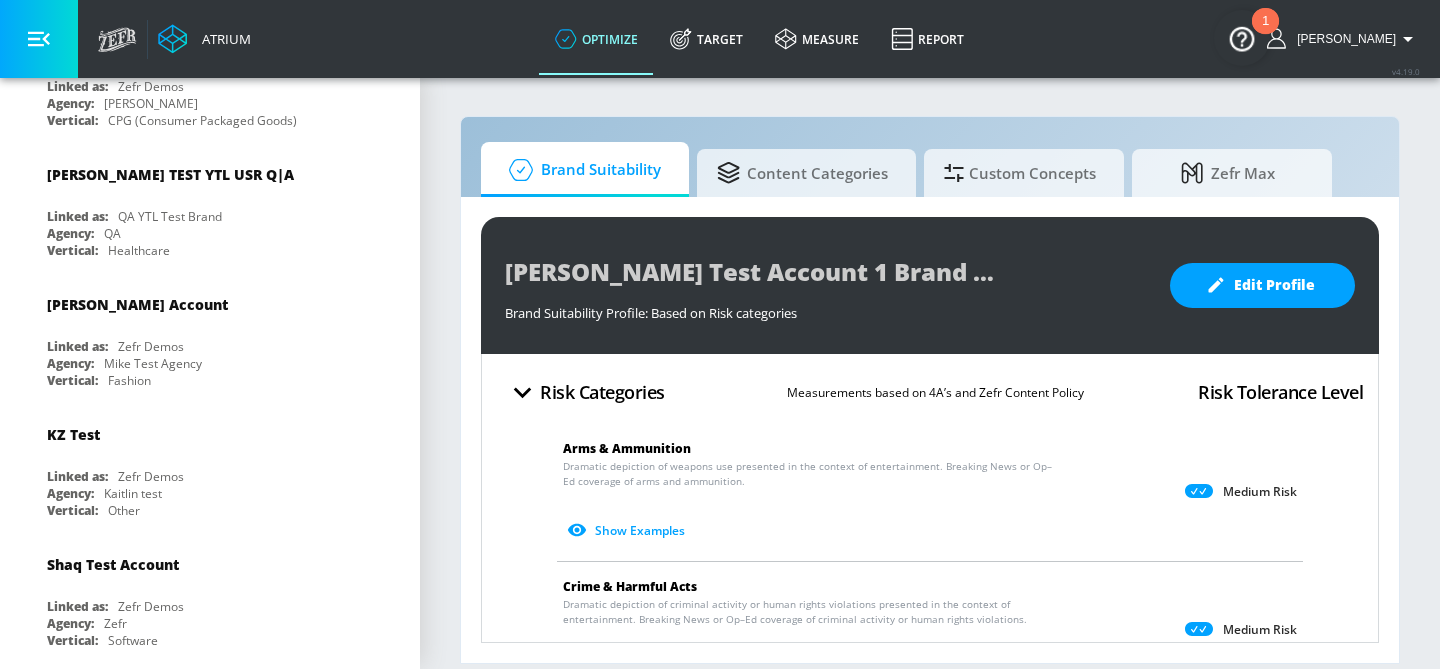 scroll, scrollTop: 1382, scrollLeft: 0, axis: vertical 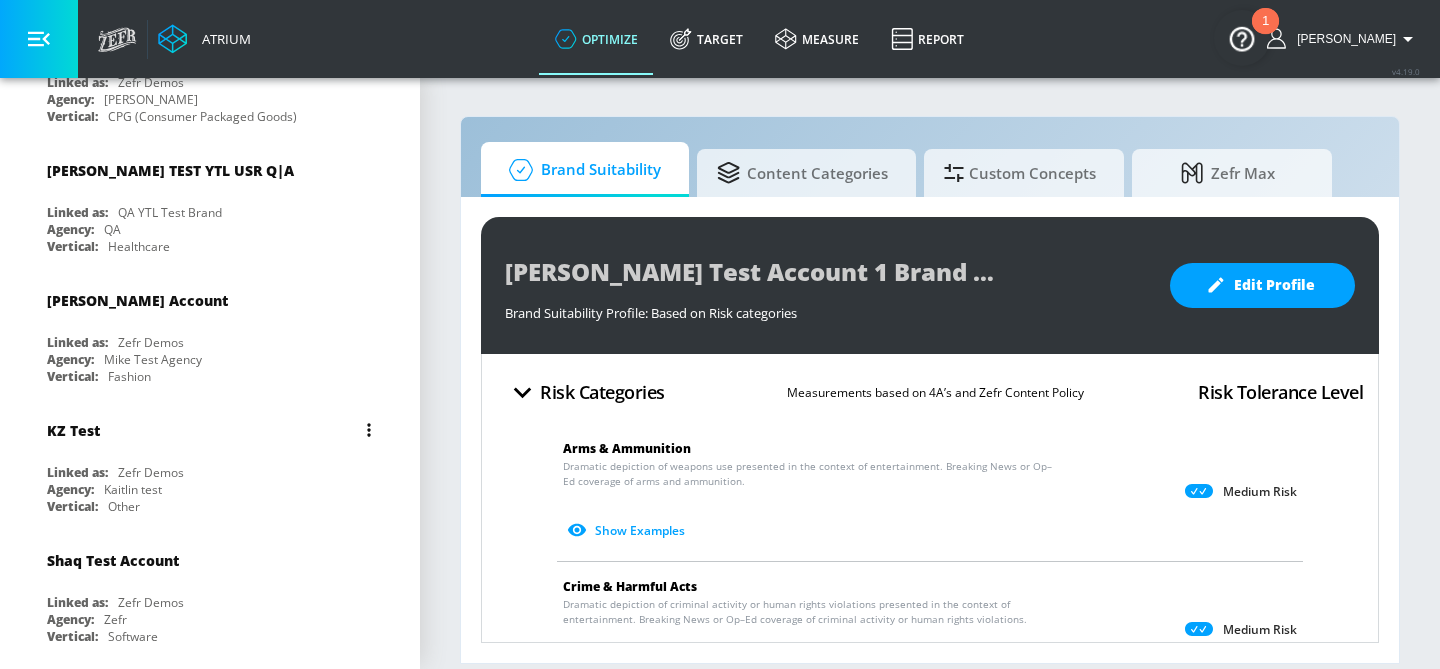 click on "KZ Test" at bounding box center [215, 430] 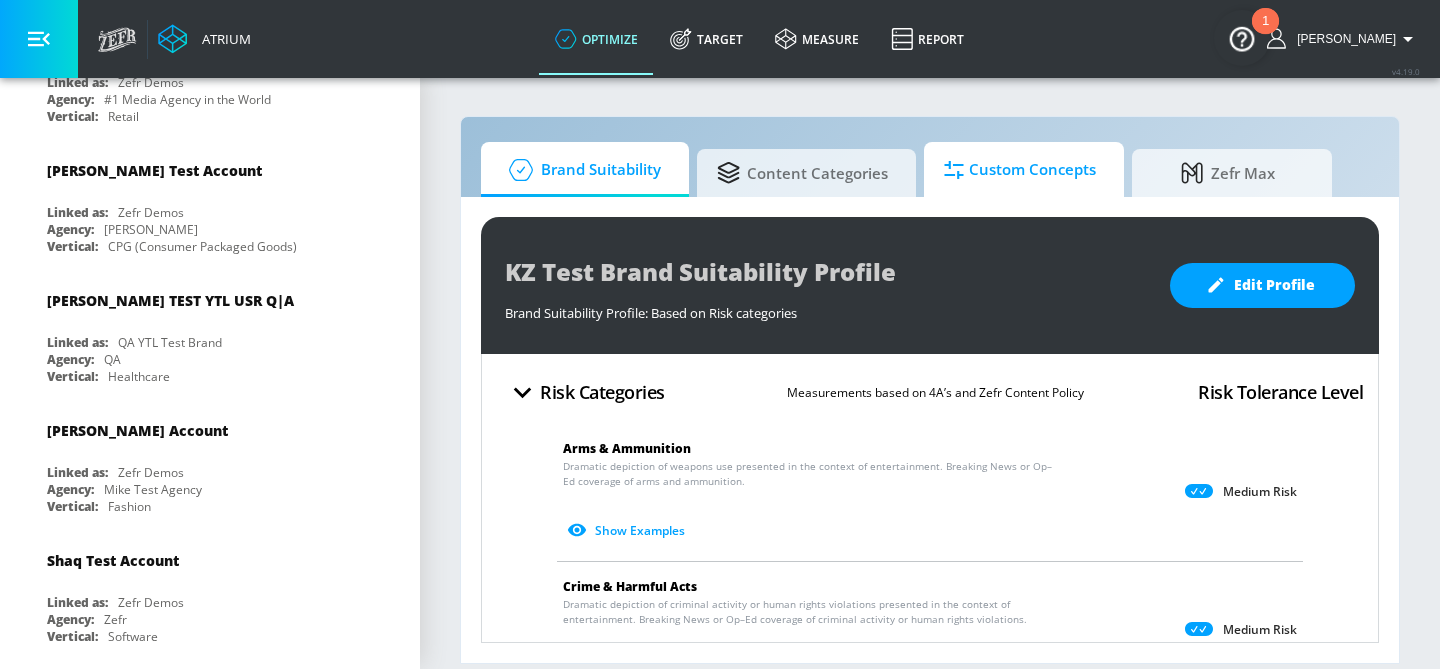 click on "Custom Concepts" at bounding box center [1020, 170] 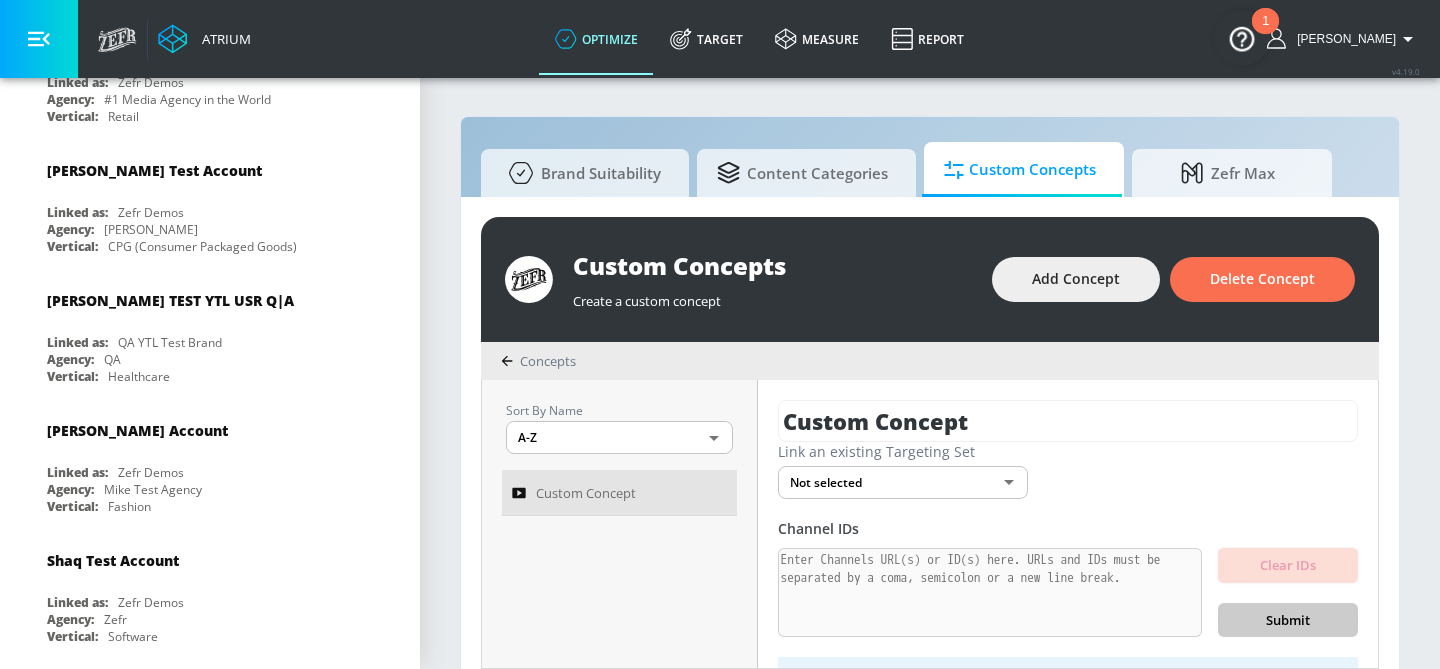 scroll, scrollTop: 21, scrollLeft: 0, axis: vertical 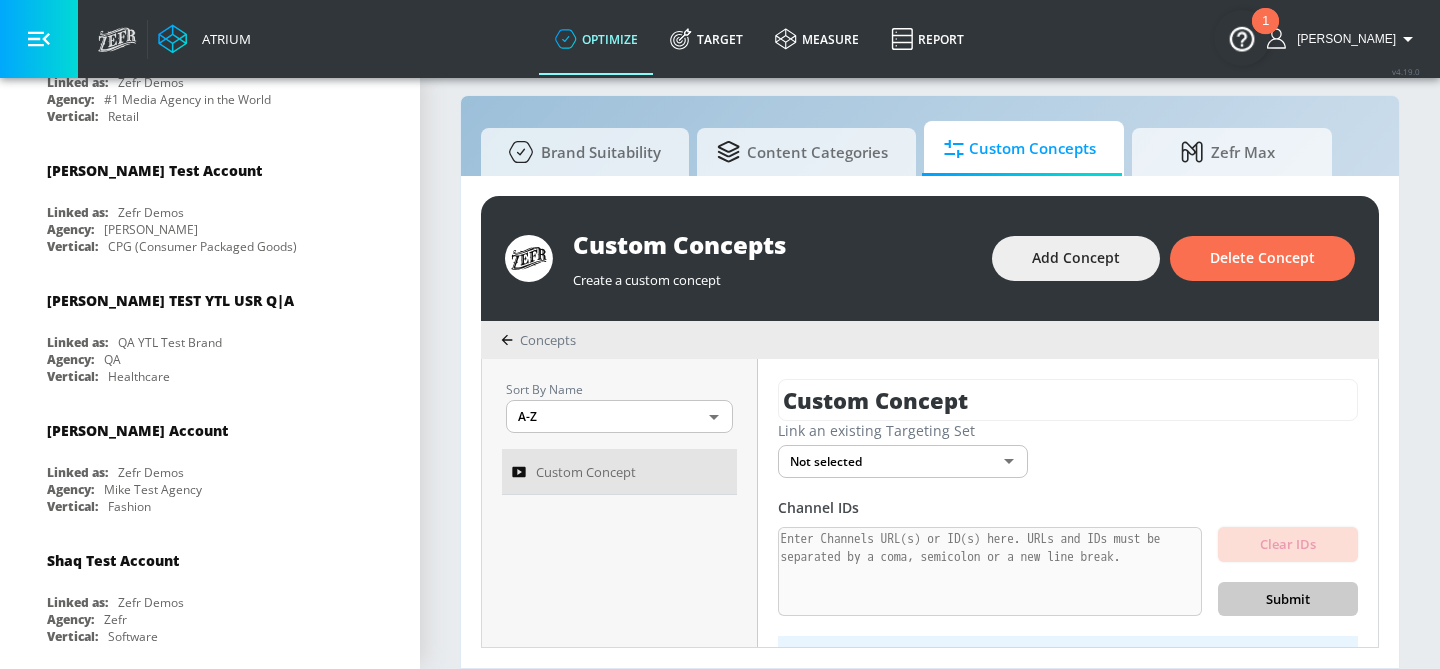 click on "Atrium optimize Target measure Report optimize Target measure Report v 4.19.0 Kaitlin Platform DV360:   Youtube Advertiser kaitlin Sort By A-Z asc ​ Add Account KZ Test  Linked as: Zefr Demos Agency: Kaitlin test  Vertical: Other [PERSON_NAME] Test Account 1 Linked as: Zefr Demos Agency: Zefr Vertical: Other Parry Test Linked as: Zefr Demos Agency: Parry Test Vertical: Music alicyn test Linked as: Zefr Demos Agency: alicyn test Vertical: Healthcare Kelsey Test Linked as: Zefr Demos Agency: Kelsey Test Vertical: CPG (Consumer Packaged Goods) Test Linked as: Zefr Demos Agency: Test Vertical: Travel [PERSON_NAME] TEST Linked as: Zefr Demos Agency: [PERSON_NAME] TEST Vertical: Other [PERSON_NAME] Test Account Linked as: Zefr Demos Agency: #1 Media Agency in the World Vertical: Retail [PERSON_NAME] C Test Account Linked as: Zefr Demos Agency: [PERSON_NAME] Vertical: CPG (Consumer Packaged Goods) [PERSON_NAME] TEST YTL USR Q|A Linked as: QA YTL Test Brand Agency: QA Vertical: Healthcare [PERSON_NAME] Account Linked as: Zefr Demos Agency: Vertical: qa" at bounding box center (720, 324) 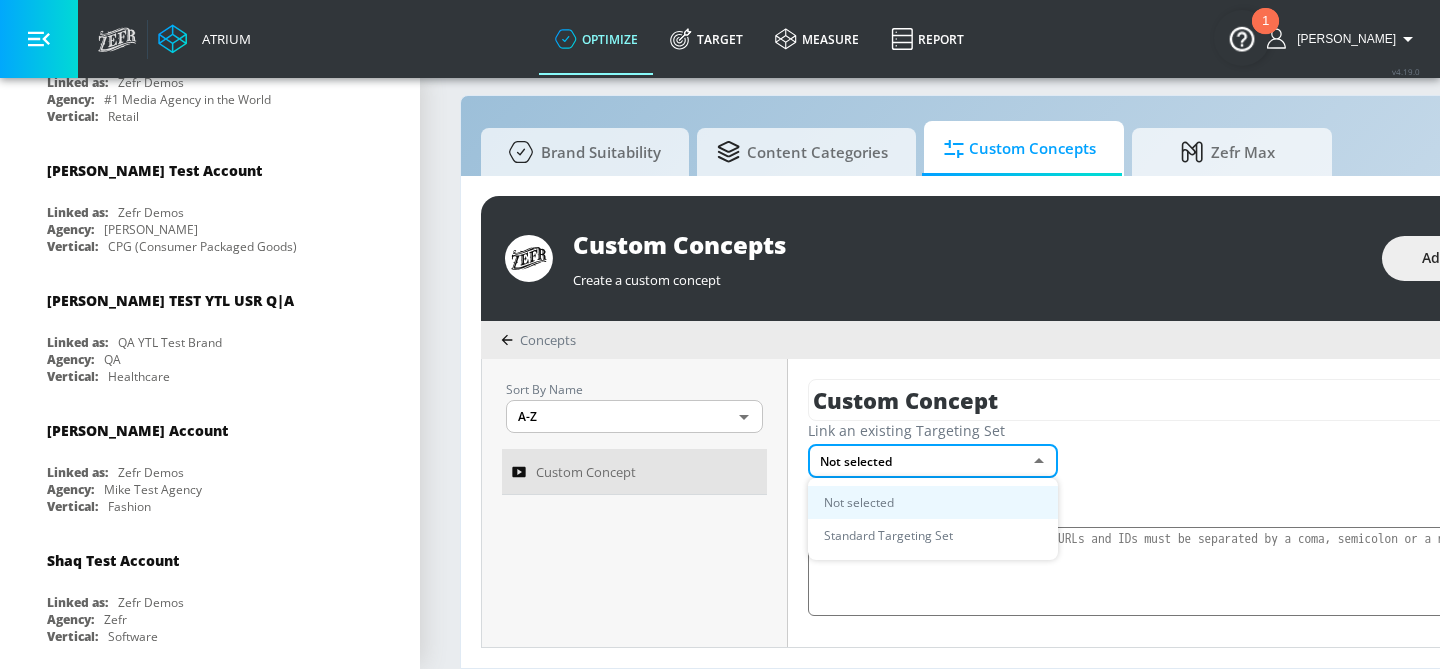 click on "Standard Targeting Set" at bounding box center [933, 535] 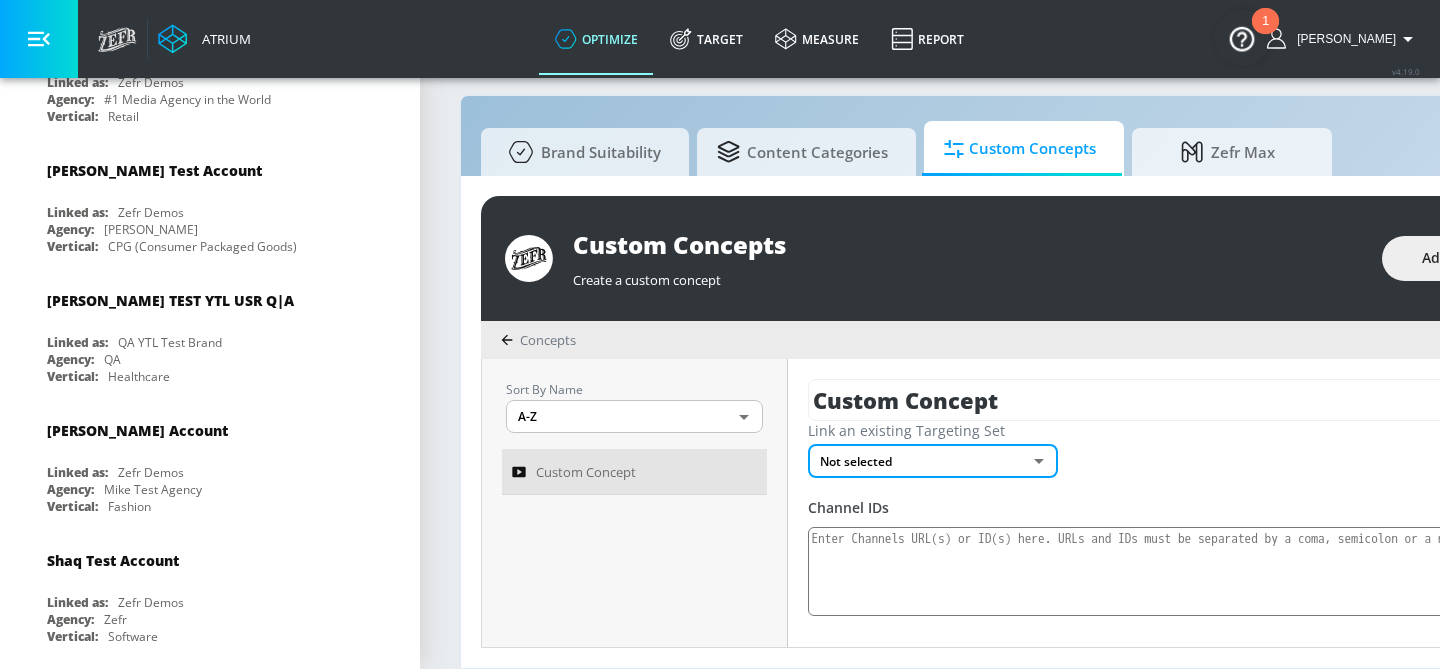 type on "727b5063-ff51-4567-a564-b3f4cbe58c3f" 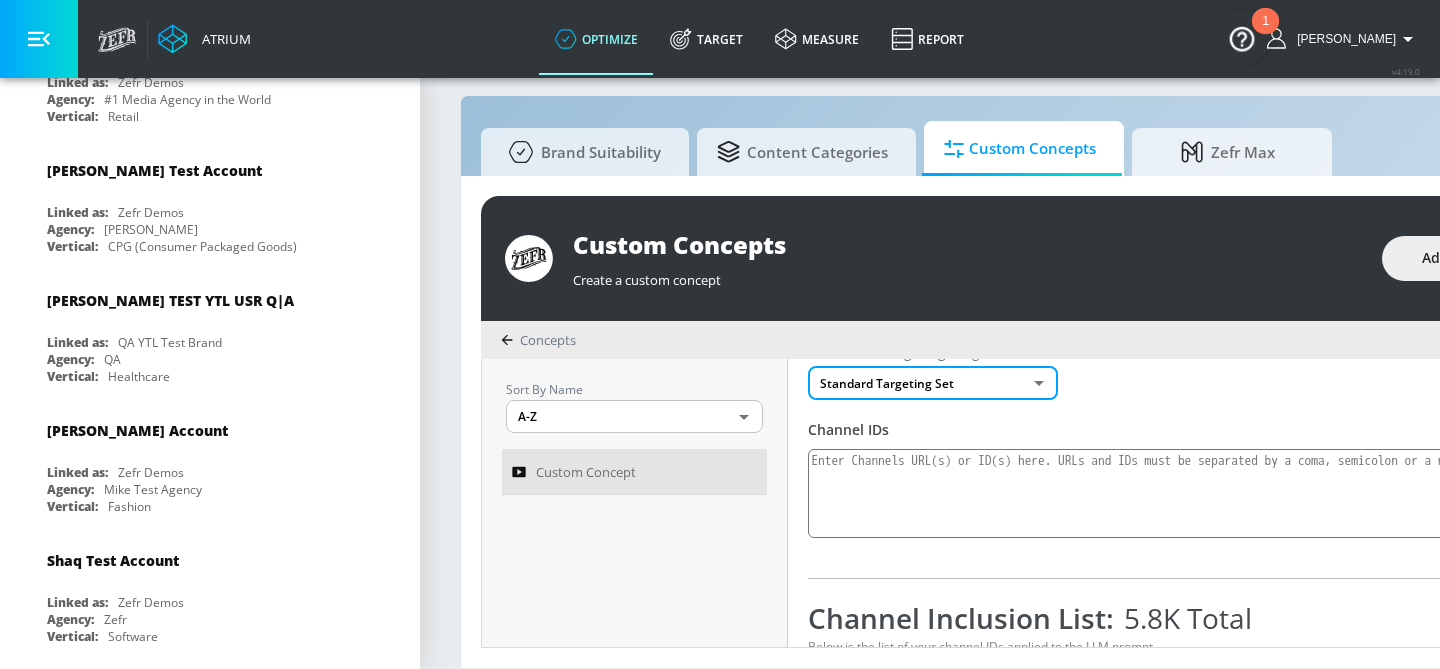 scroll, scrollTop: 77, scrollLeft: 0, axis: vertical 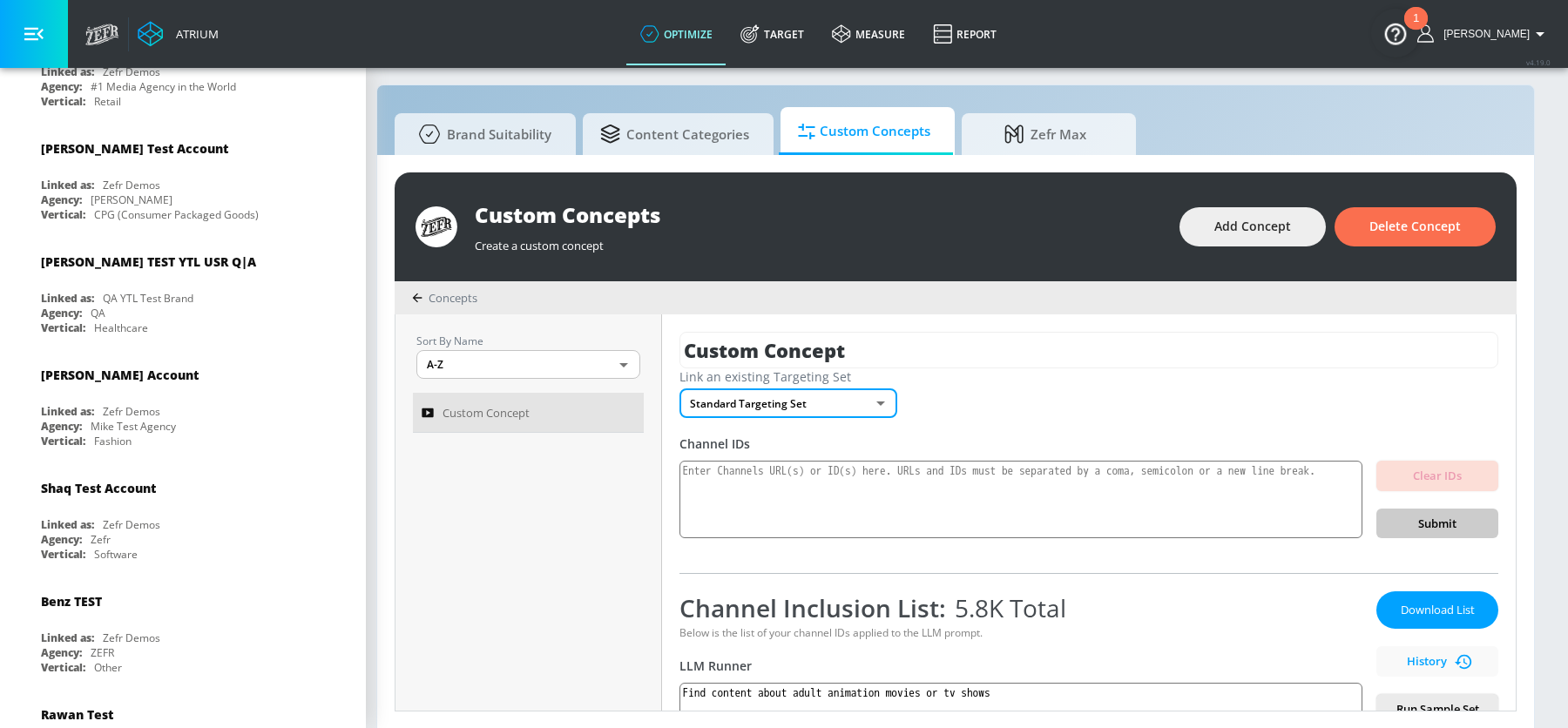 click on "Link an existing Targeting Set Standard Targeting Set 727b5063-ff51-4567-a564-b3f4cbe58c3f ​" at bounding box center [1089, 393] 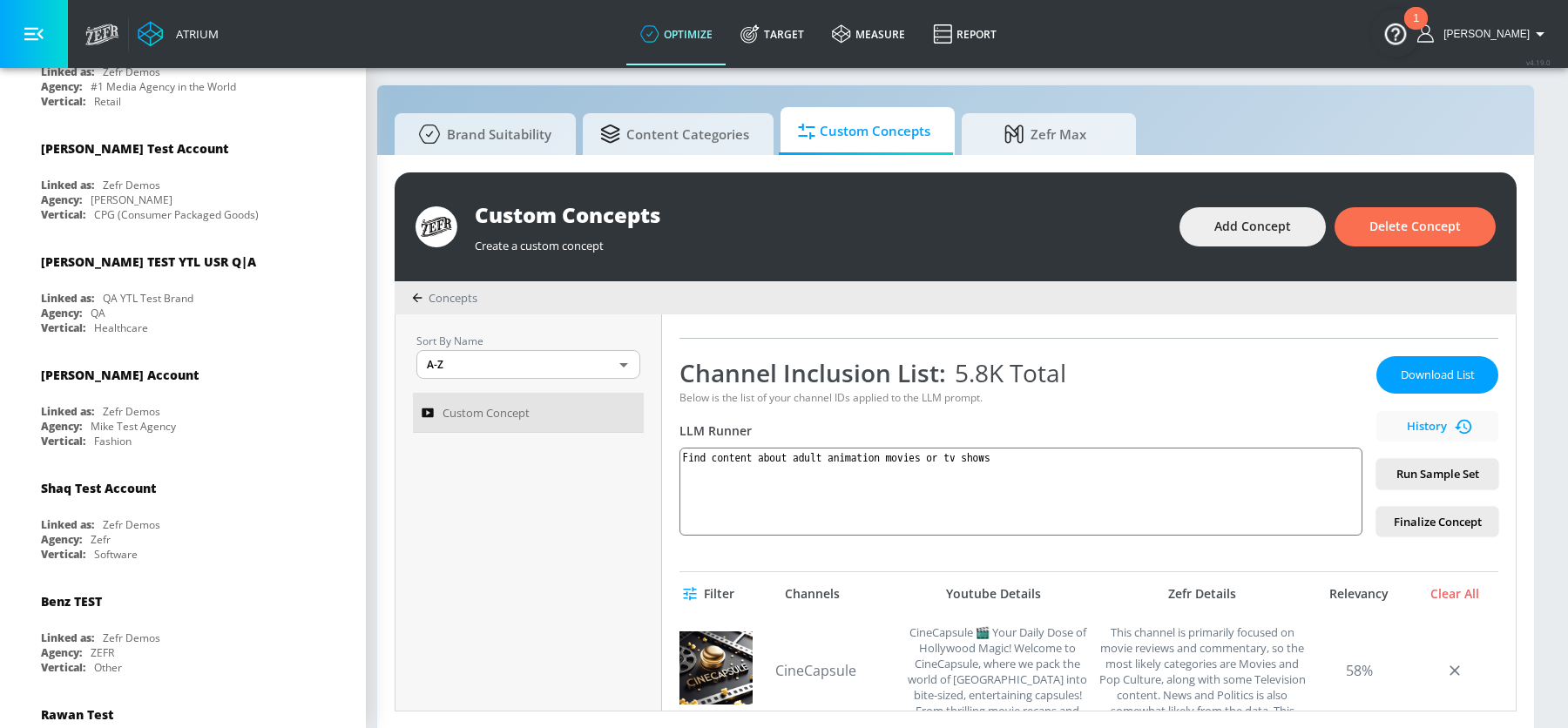 scroll, scrollTop: 238, scrollLeft: 0, axis: vertical 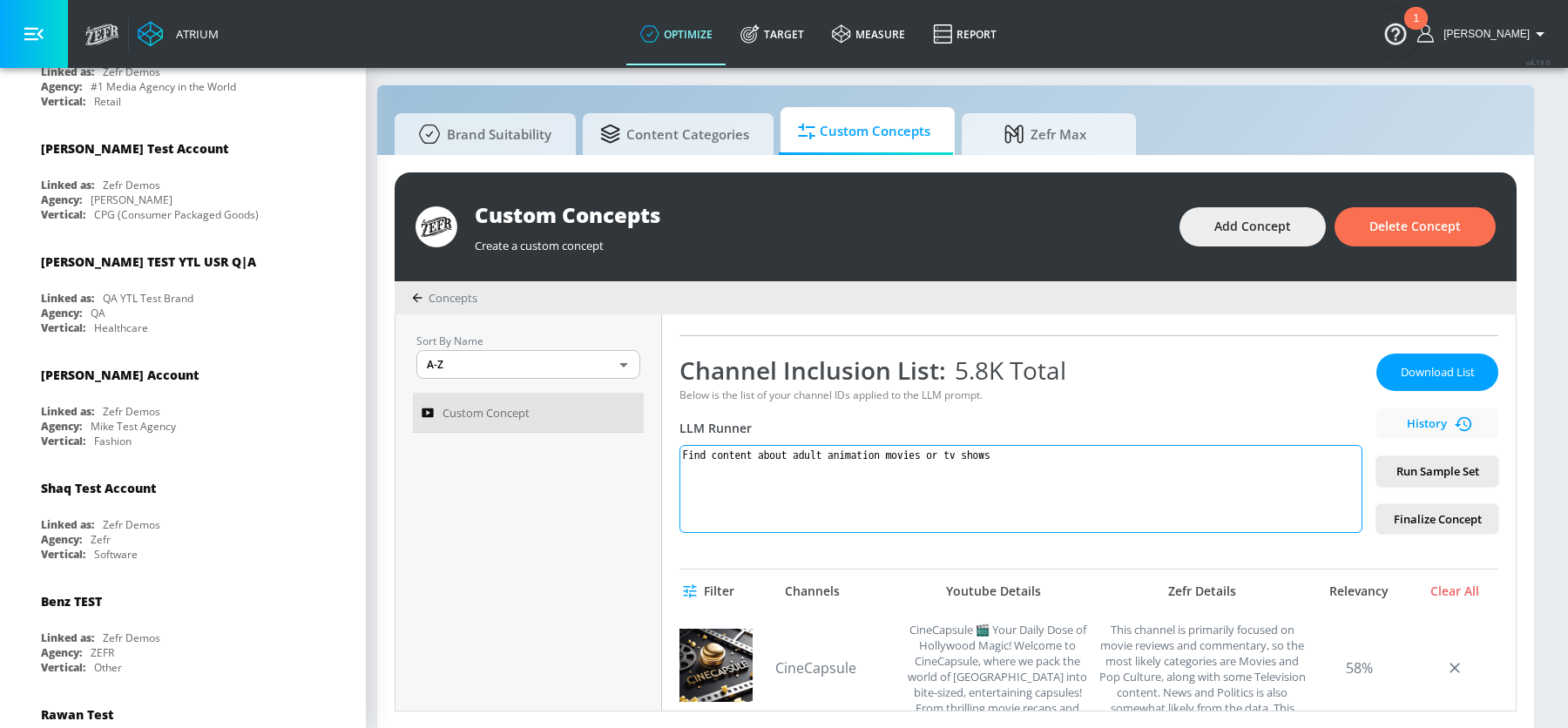 click on "Find content about adult animation movies or tv shows" at bounding box center (1021, 489) 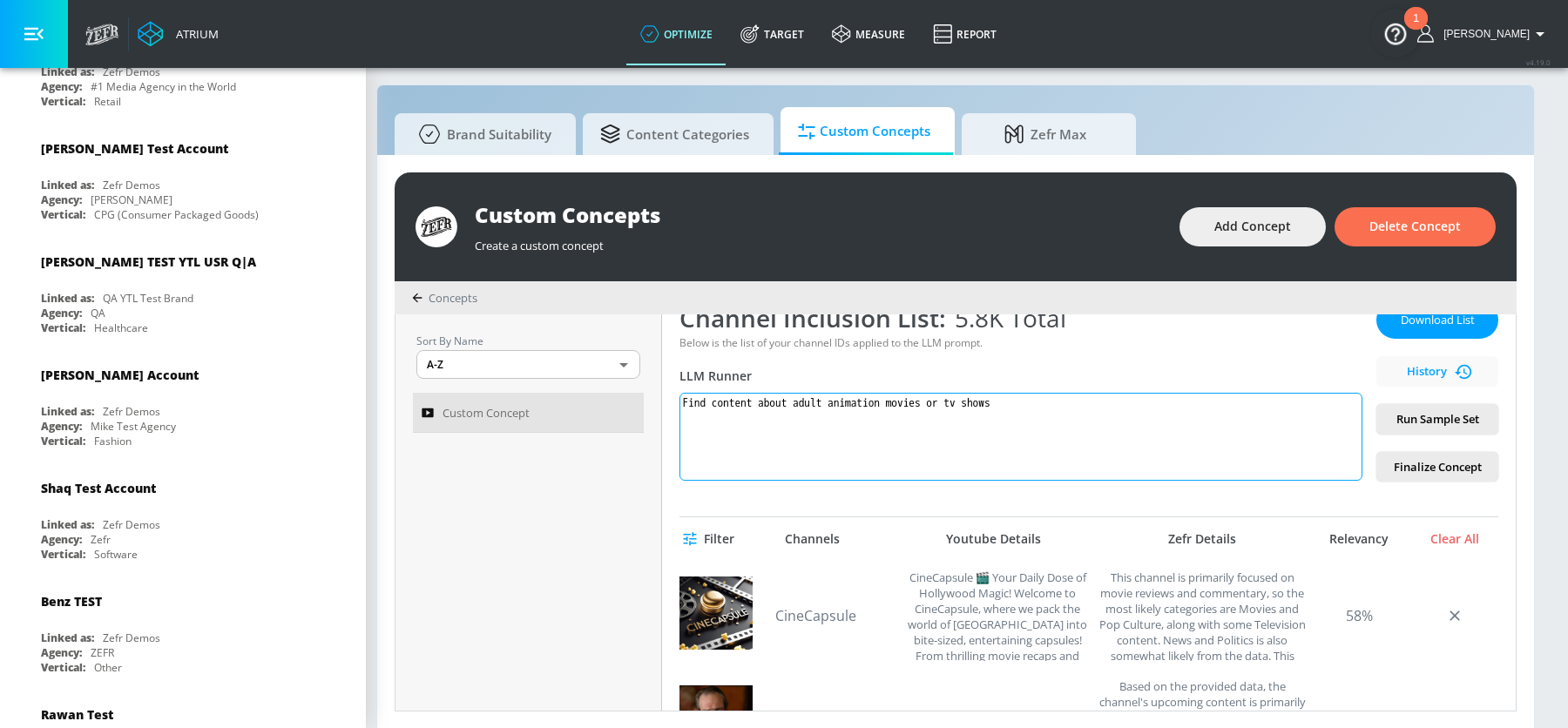 scroll, scrollTop: 288, scrollLeft: 0, axis: vertical 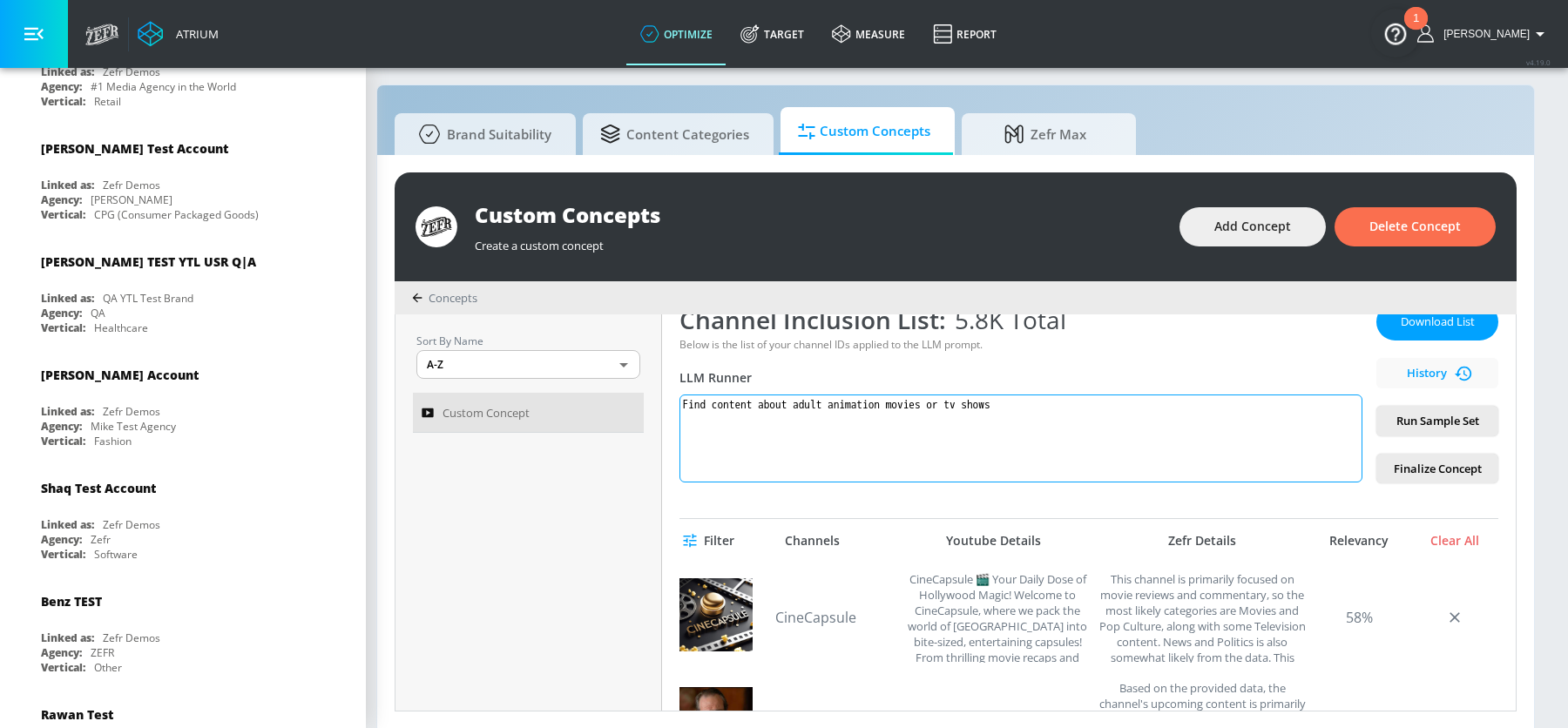 click on "Find content about adult animation movies or tv shows" at bounding box center [1021, 438] 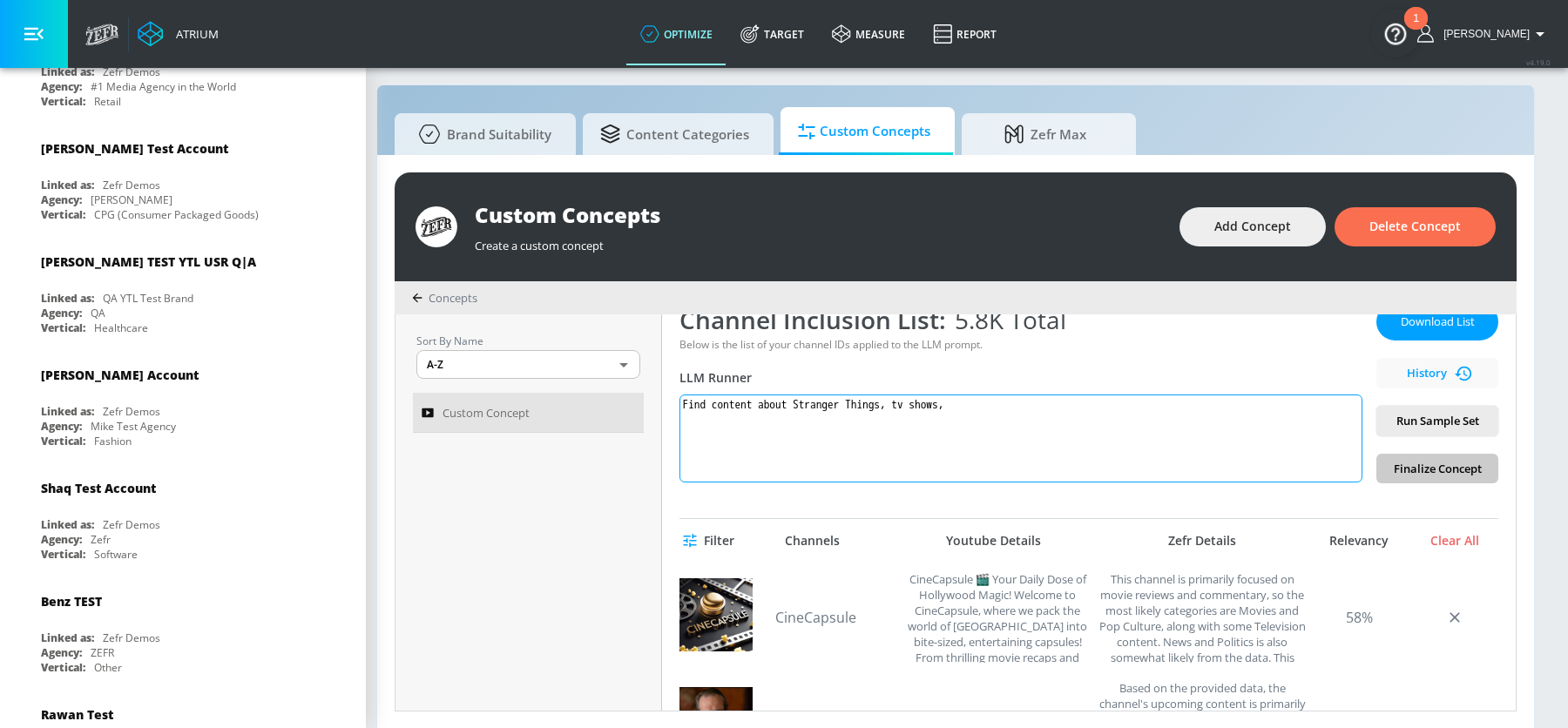 drag, startPoint x: 929, startPoint y: 402, endPoint x: 1064, endPoint y: 396, distance: 135.13327 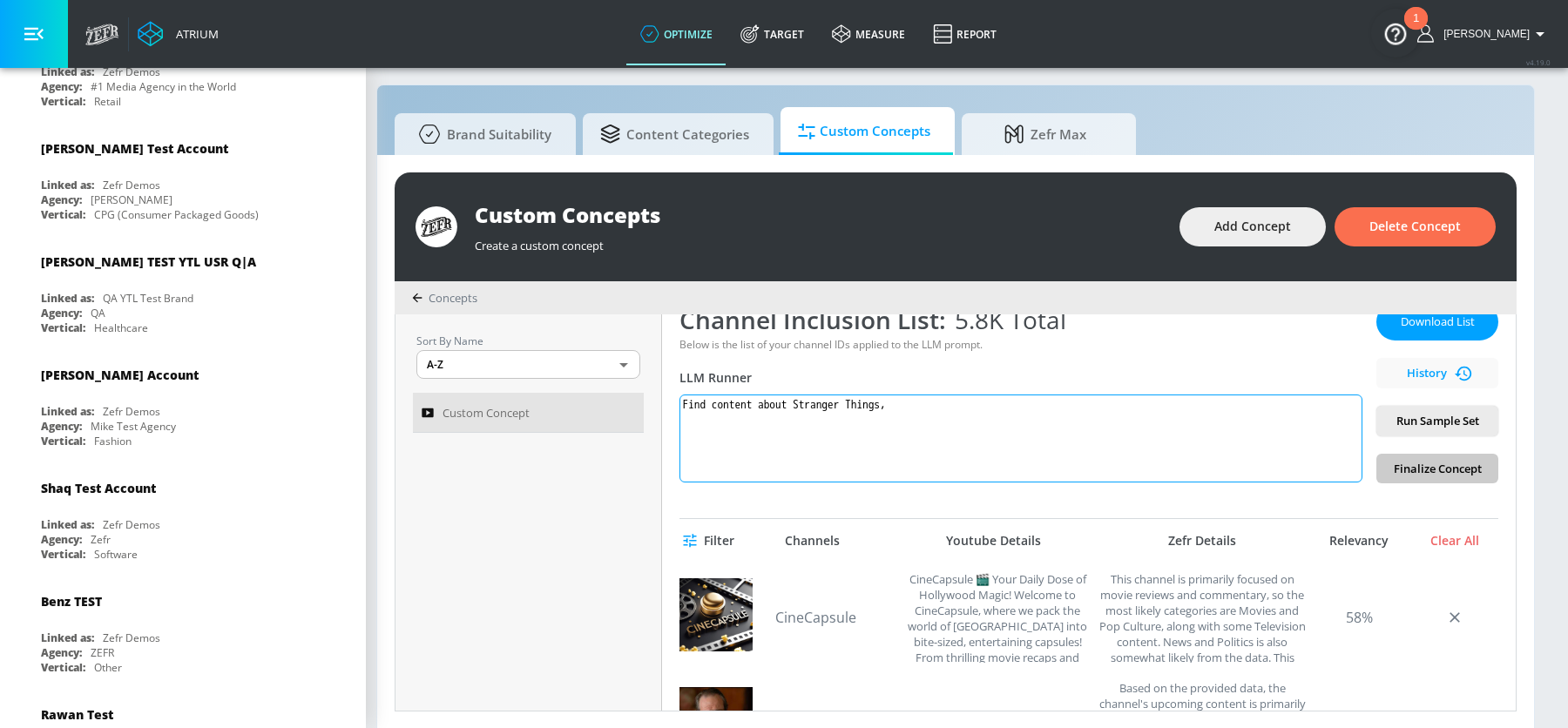 paste on "Comedy Movies & TV, Sci-Fi and Superhero Movies & TV, Horror/Thriller Movies & TV" 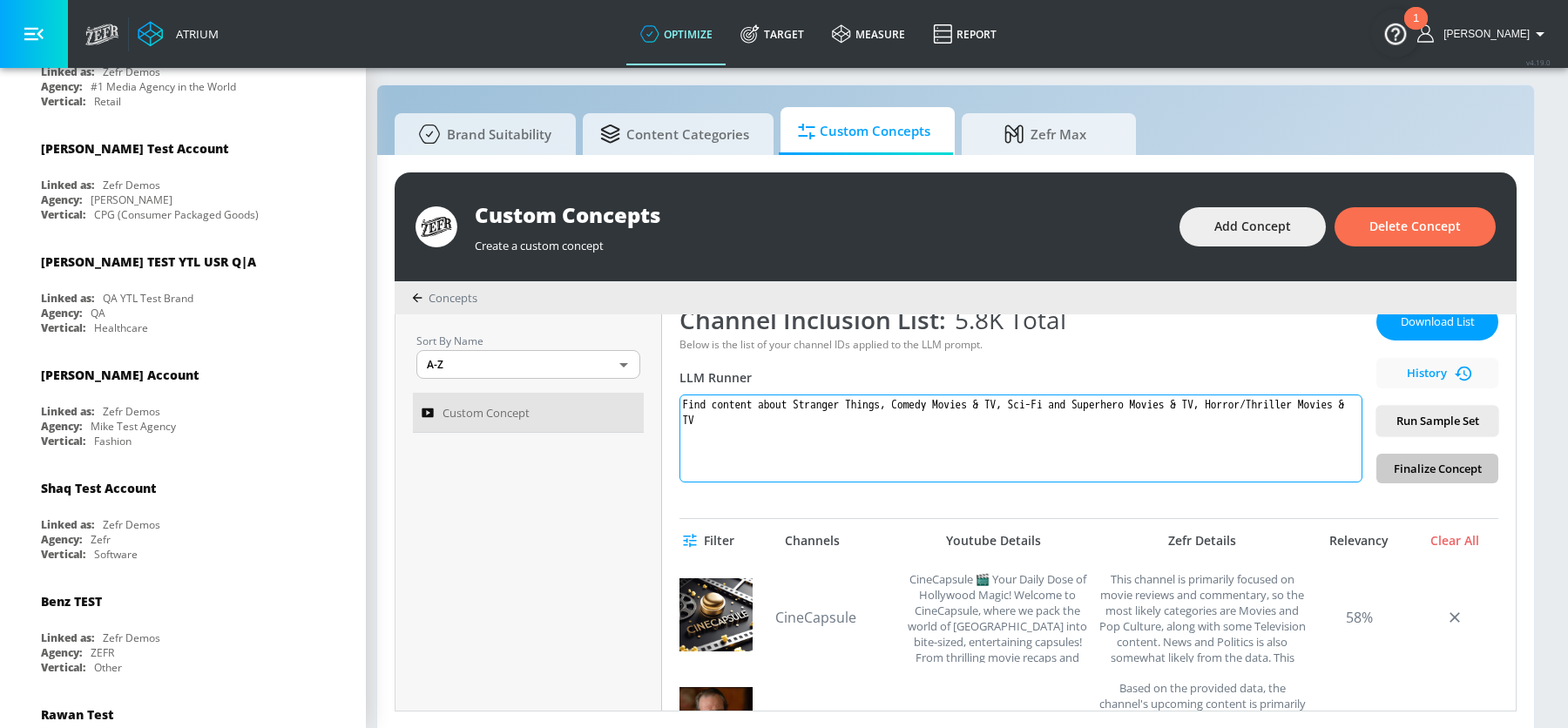 click on "Find content about Stranger Things, Comedy Movies & TV, Sci-Fi and Superhero Movies & TV, Horror/Thriller Movies & TV" at bounding box center (1021, 438) 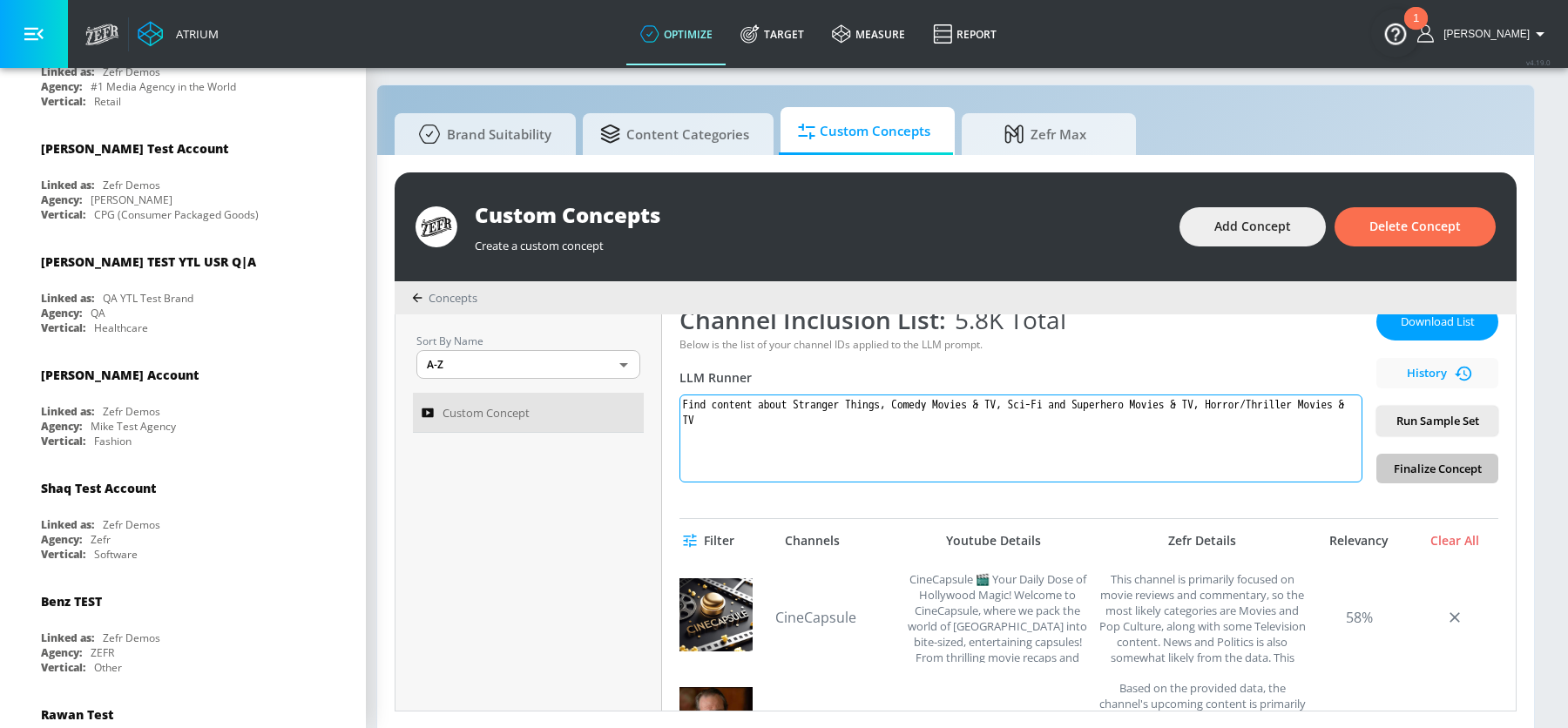type on "Find content about Stranger Things, Comedy Movies & TV, Sci-Fi and Superhero Movies & TV, Horror/Thriller Movies & TV" 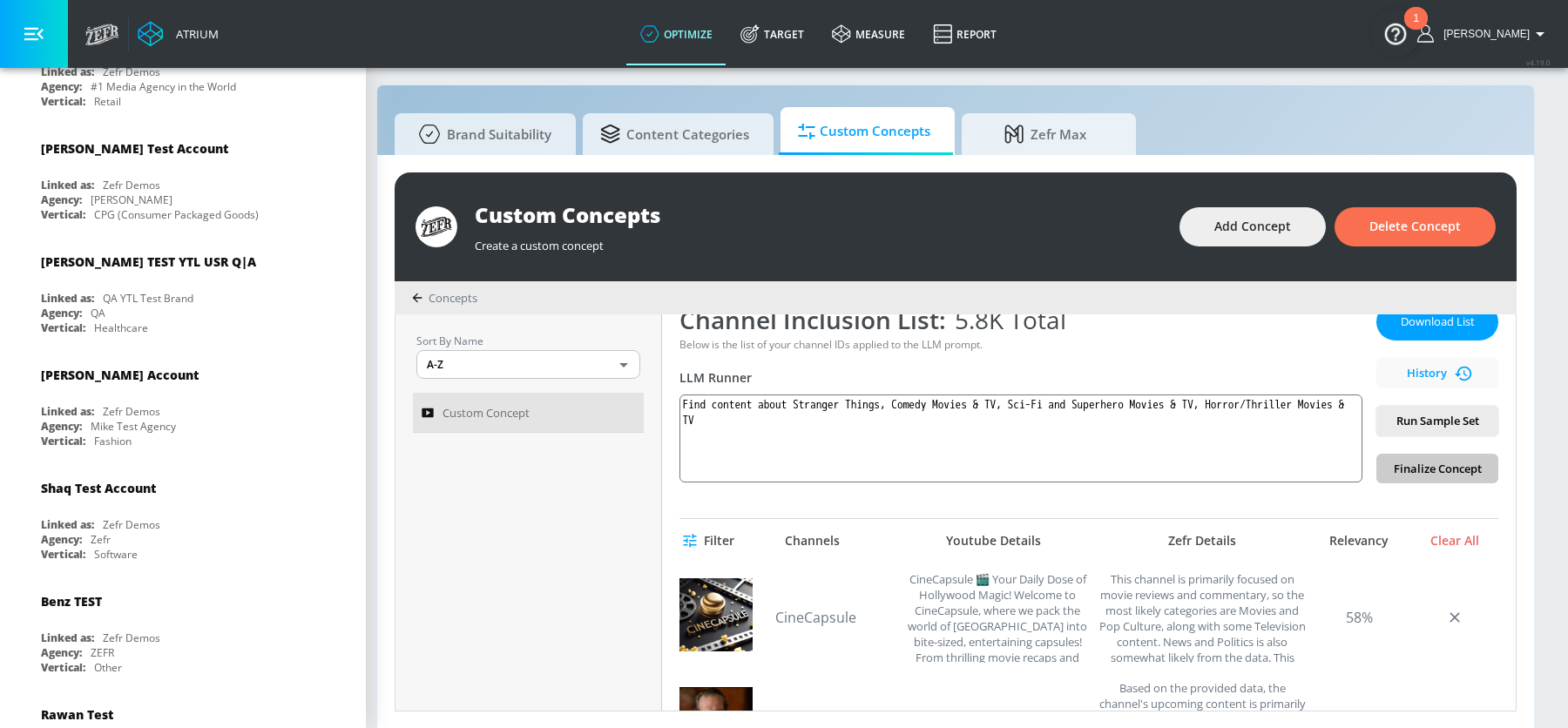 click on "Channel Inclusion List: 5.8K   Total Below is the list of your channel IDs applied to the LLM prompt. LLM Runner Find content about Stranger Things, Comedy Movies & TV, Sci-Fi and Superhero Movies & TV, Horror/Thriller Movies & TV" at bounding box center [1021, 393] 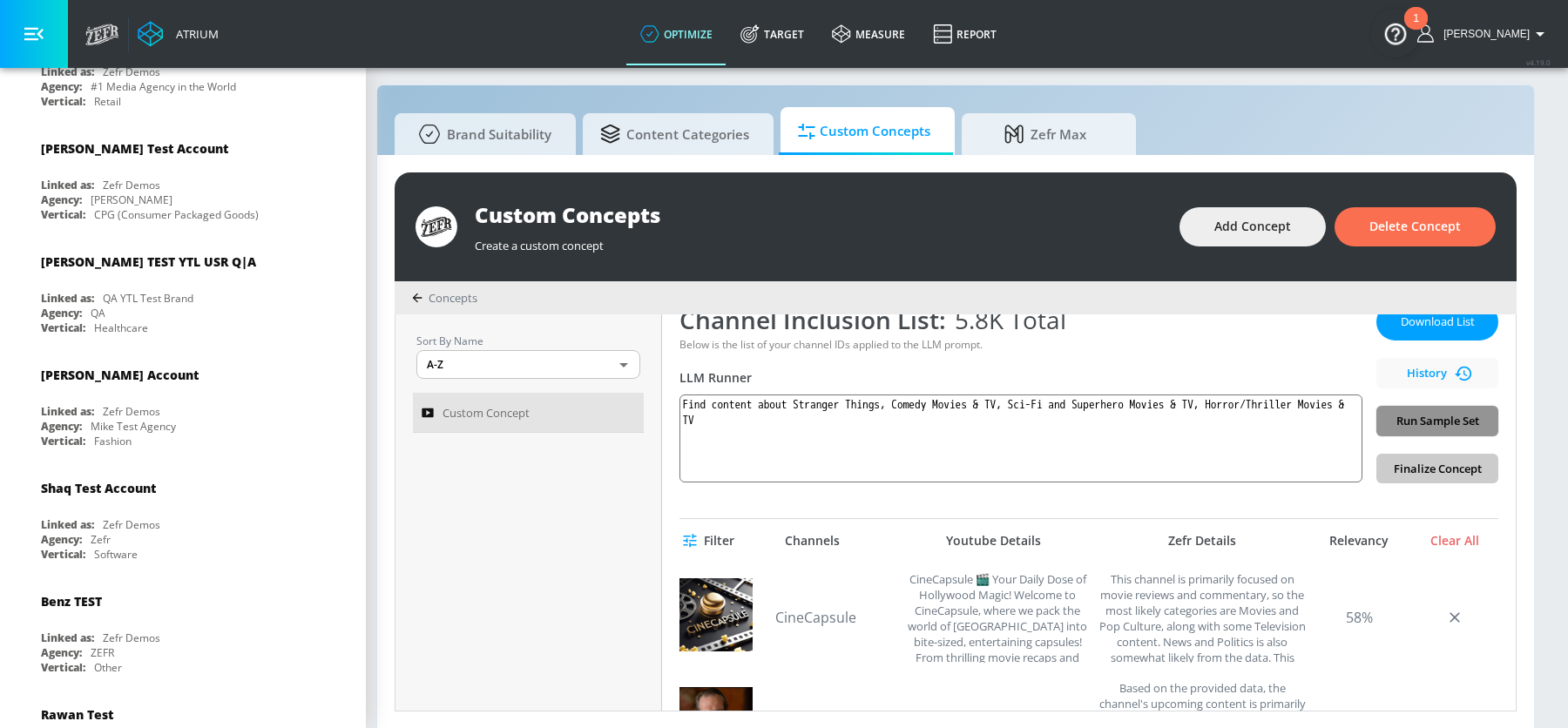 click on "Run Sample Set" at bounding box center (1437, 421) 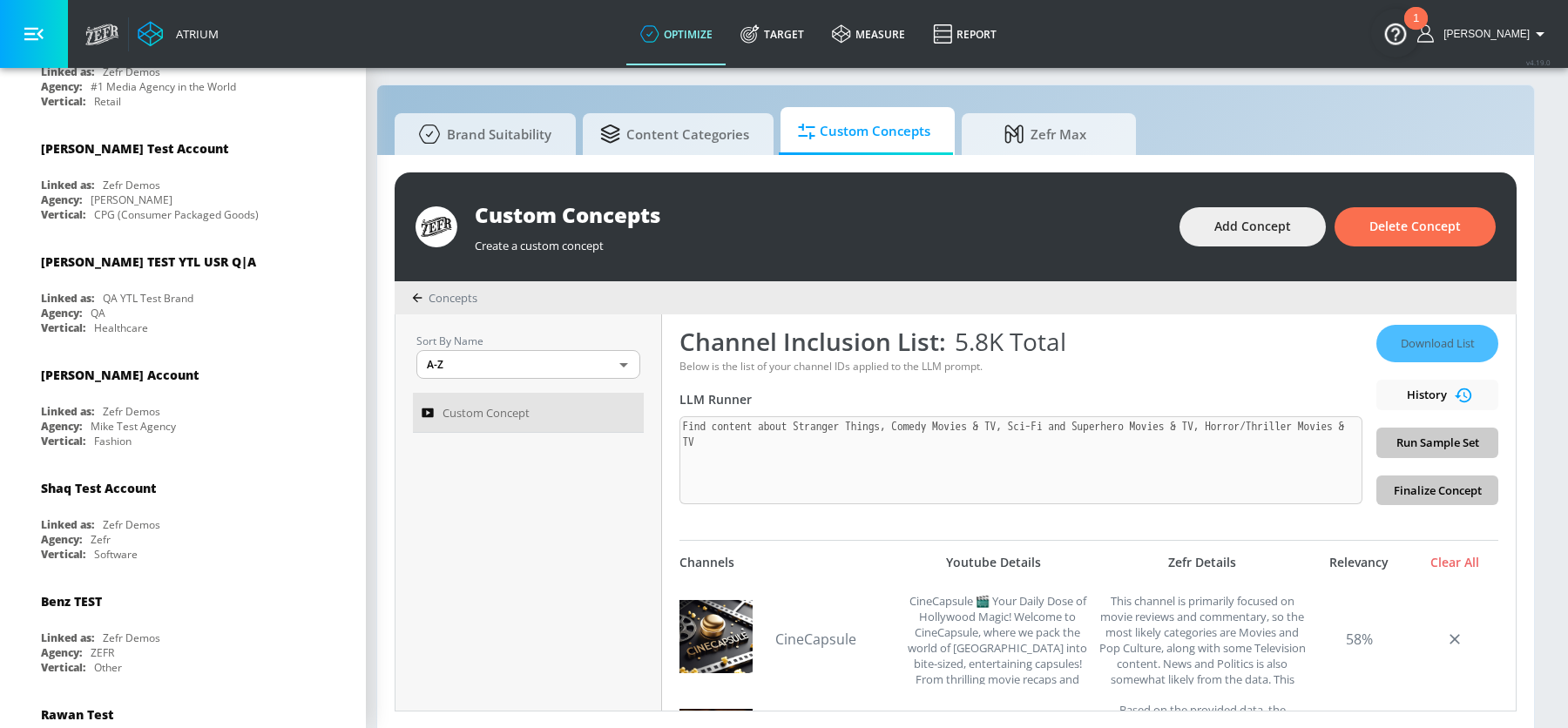 scroll, scrollTop: 268, scrollLeft: 0, axis: vertical 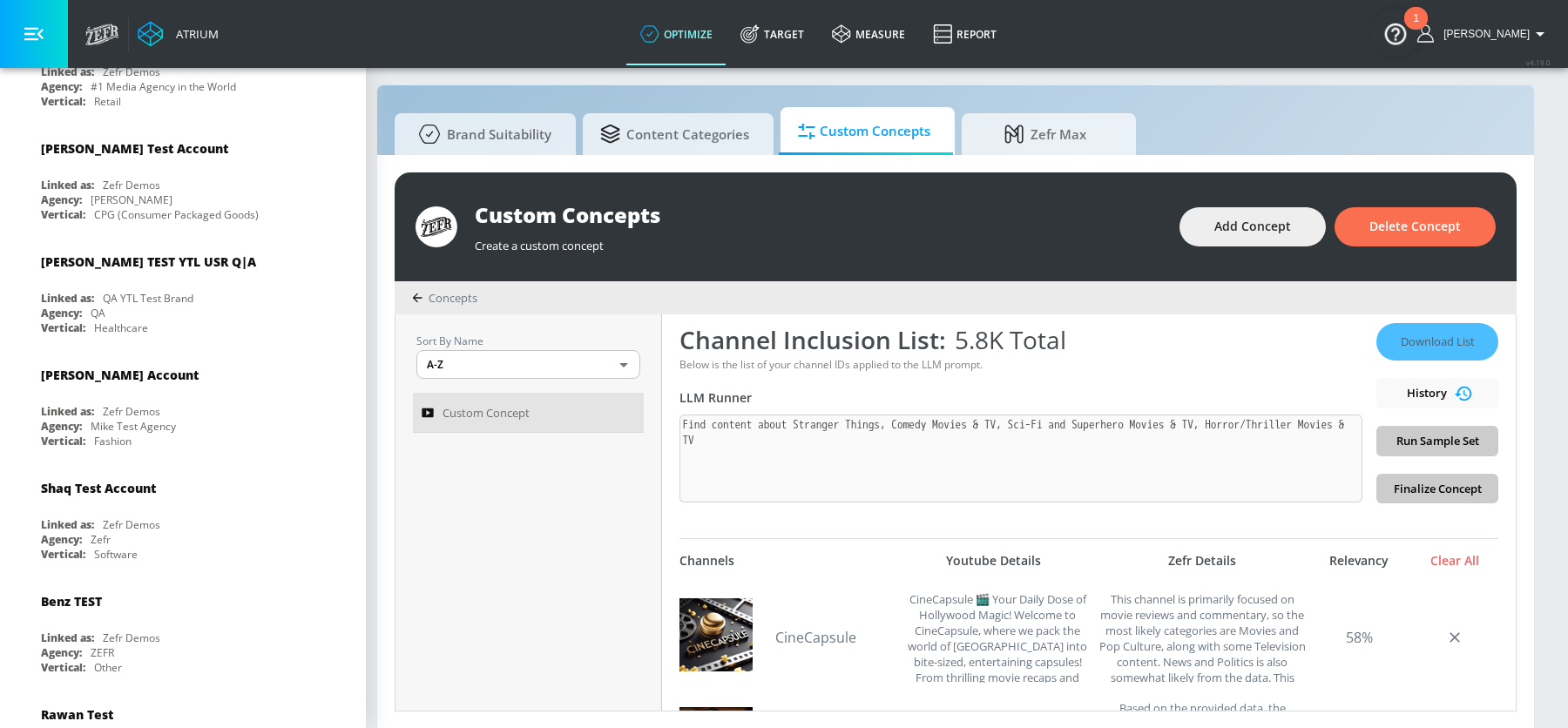 click on "Download List History Run Sample Set Finalize Concept" at bounding box center [1437, 413] 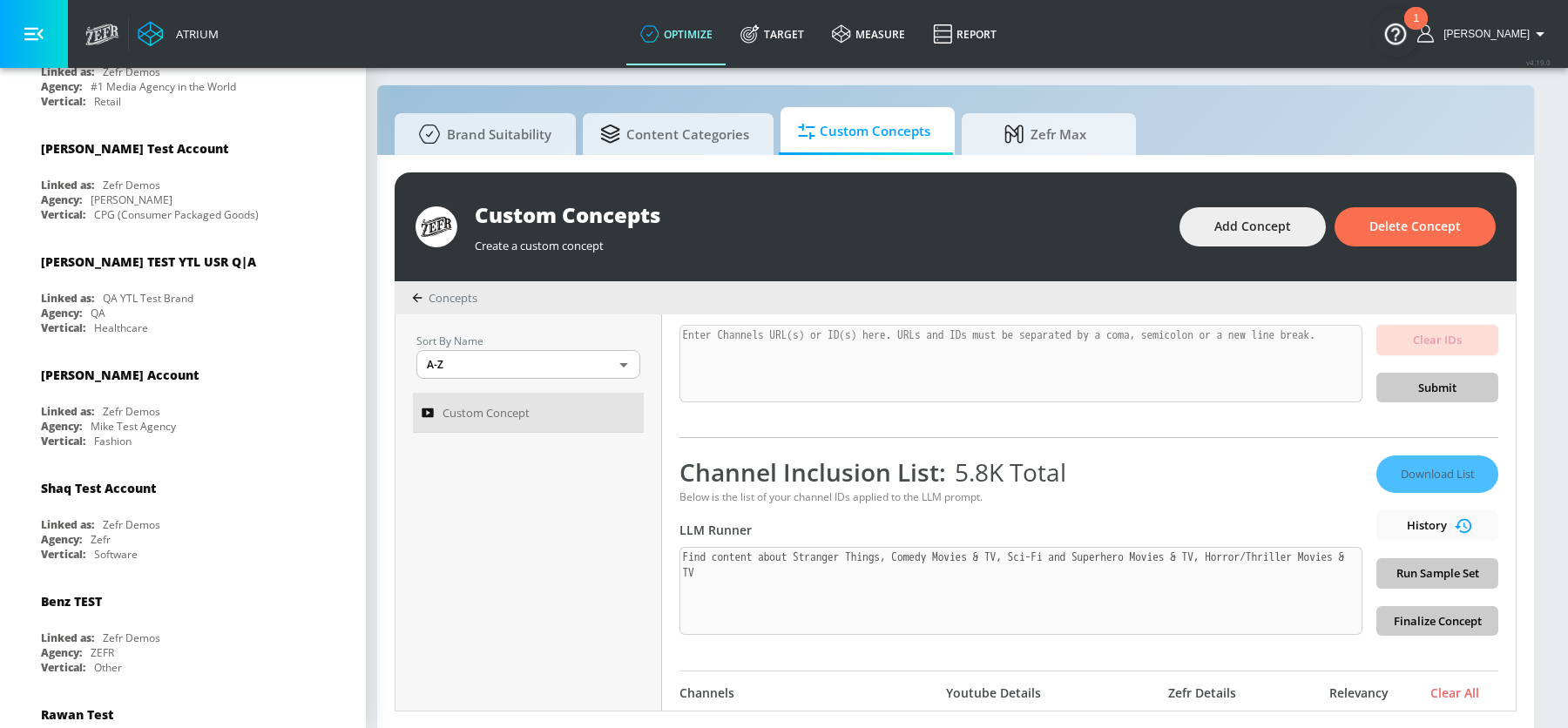 scroll, scrollTop: 0, scrollLeft: 0, axis: both 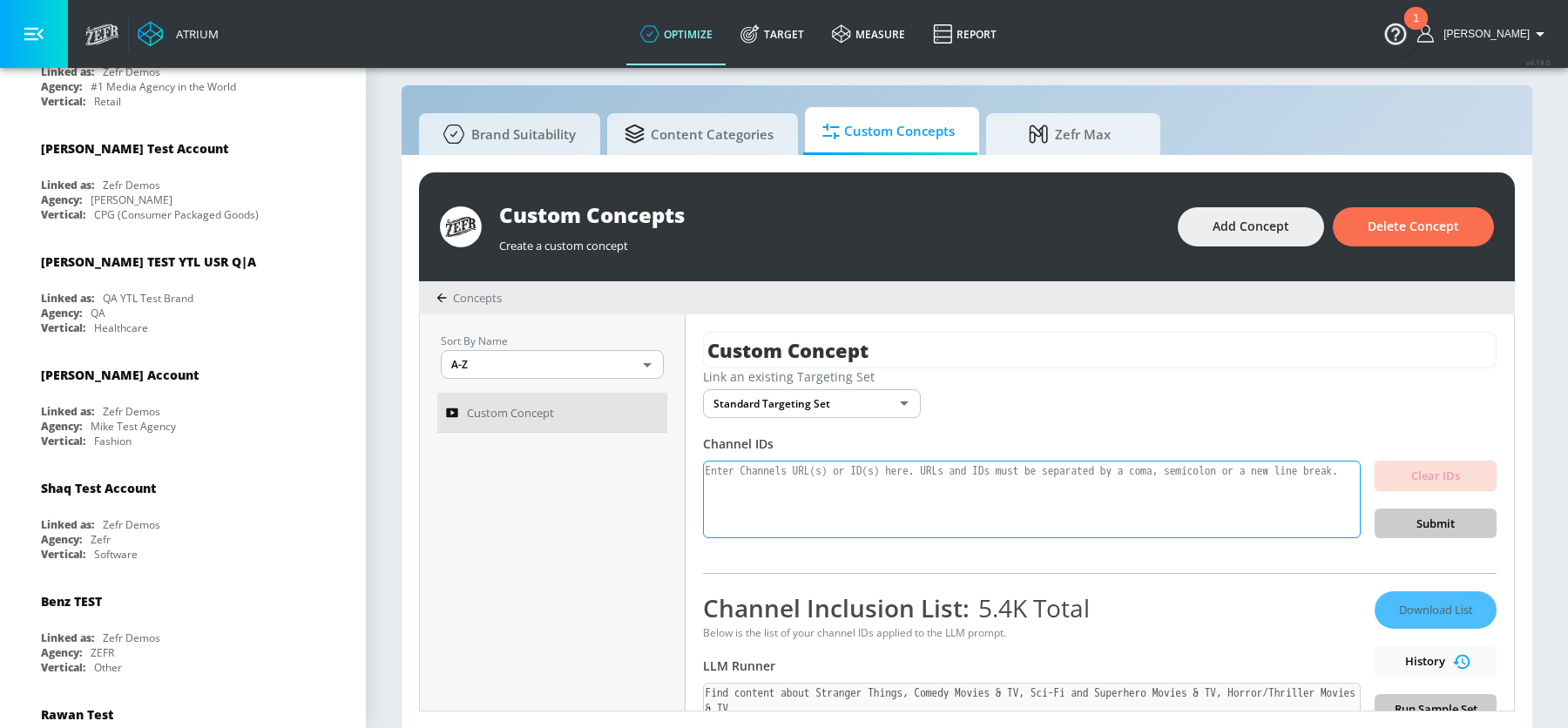 click at bounding box center [1031, 500] 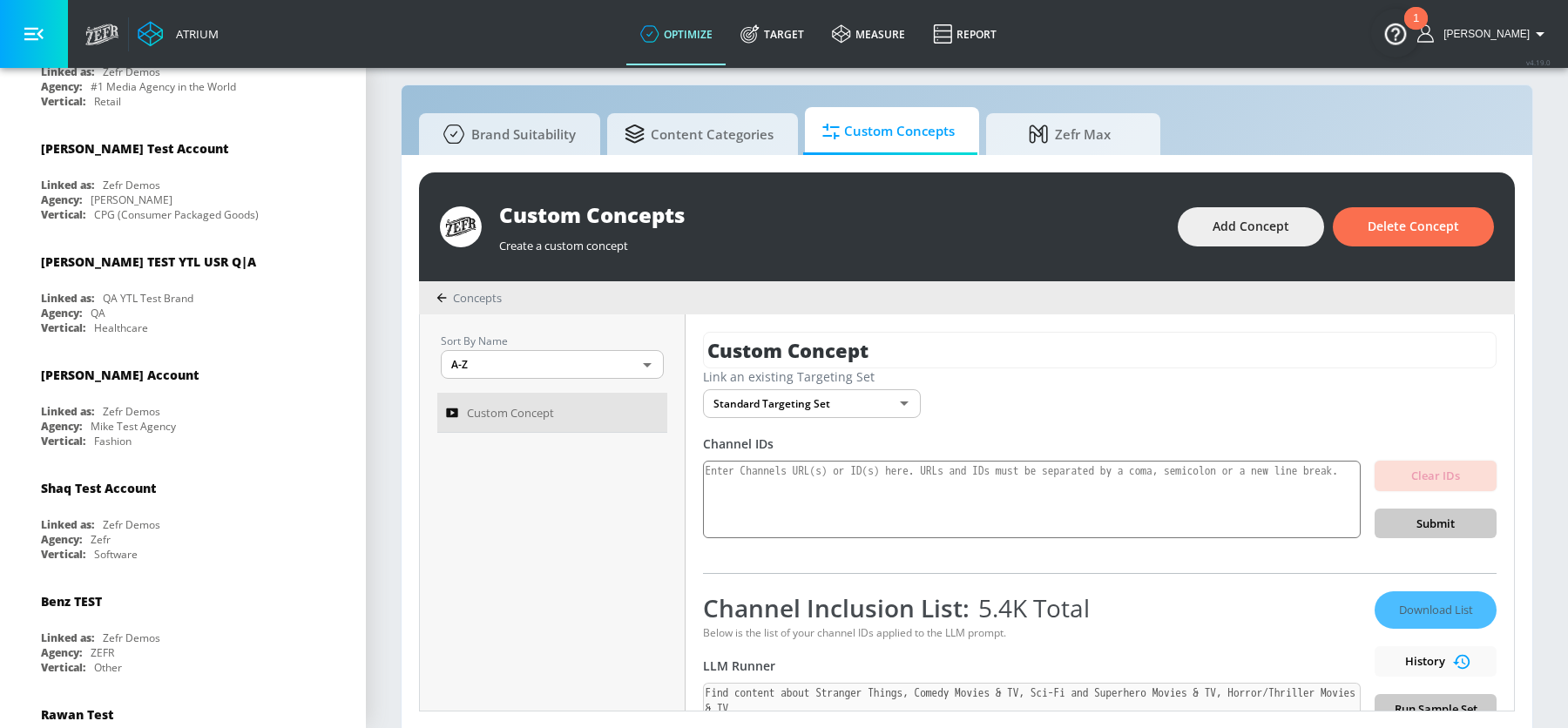 click on "Link an existing Targeting Set Standard Targeting Set 727b5063-ff51-4567-a564-b3f4cbe58c3f ​" at bounding box center (1099, 393) 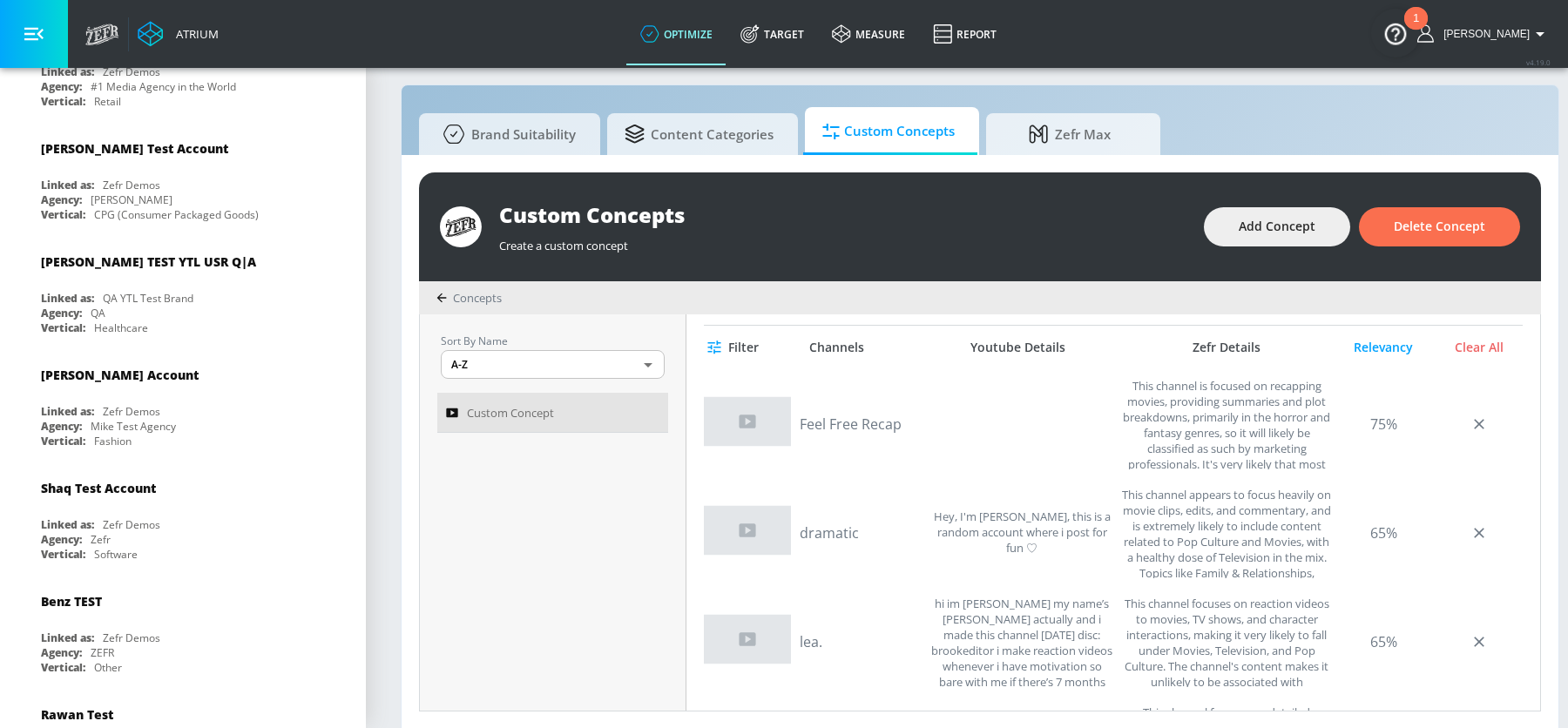 scroll, scrollTop: 480, scrollLeft: 0, axis: vertical 